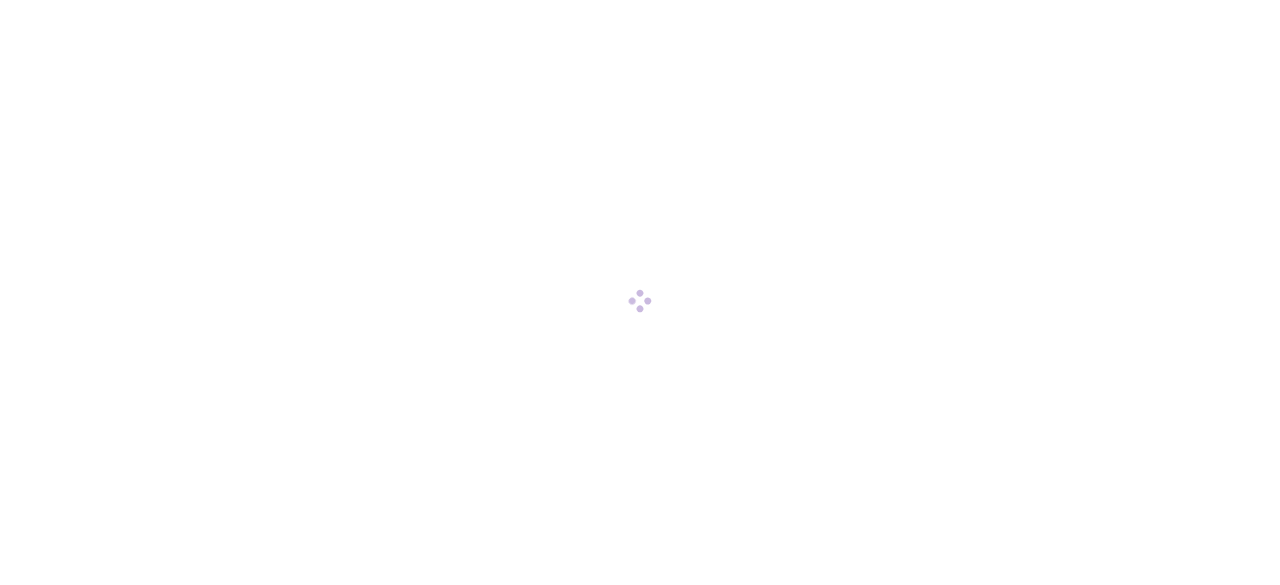 scroll, scrollTop: 0, scrollLeft: 0, axis: both 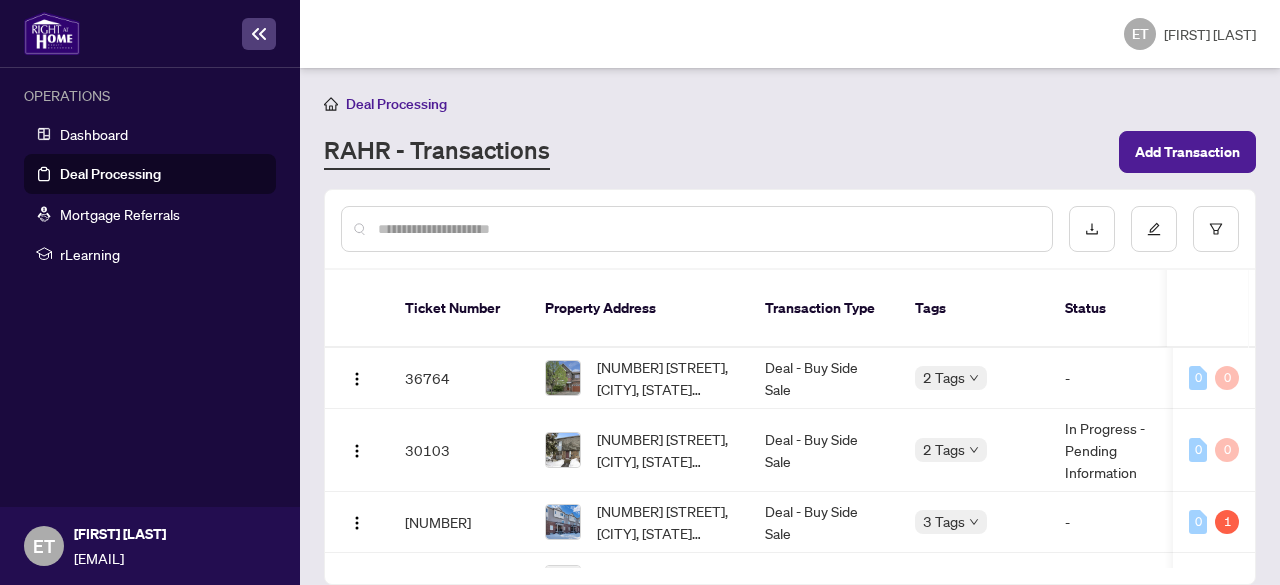 click on "Deal Processing" at bounding box center (110, 174) 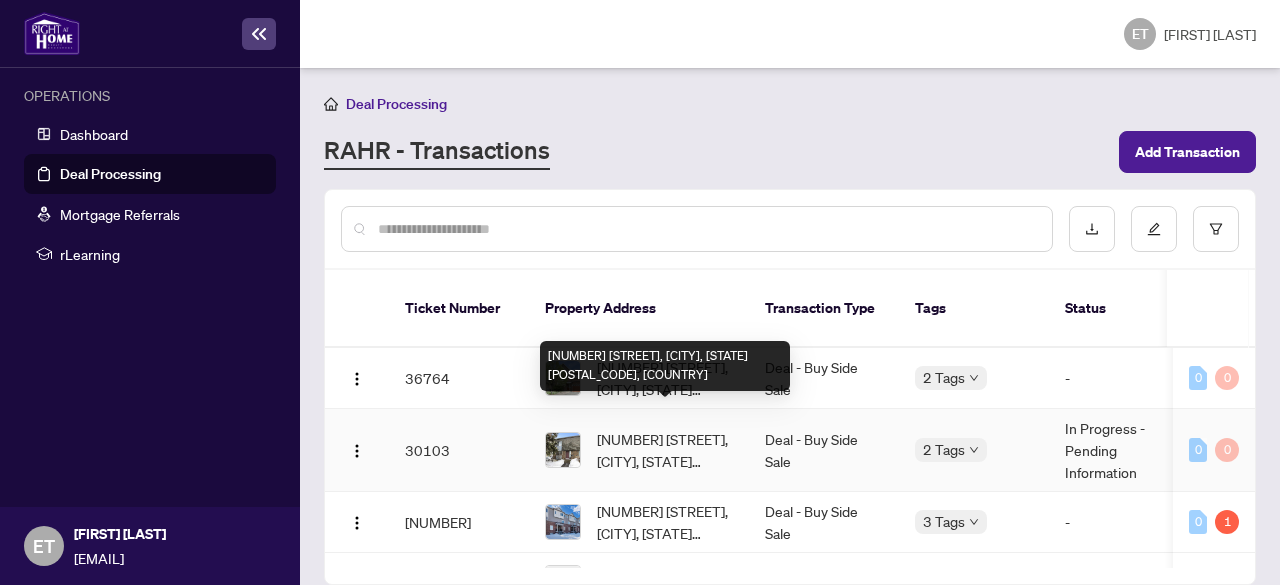 click on "[NUMBER] [STREET], [CITY], [STATE] [POSTAL_CODE], [COUNTRY]" at bounding box center (665, 450) 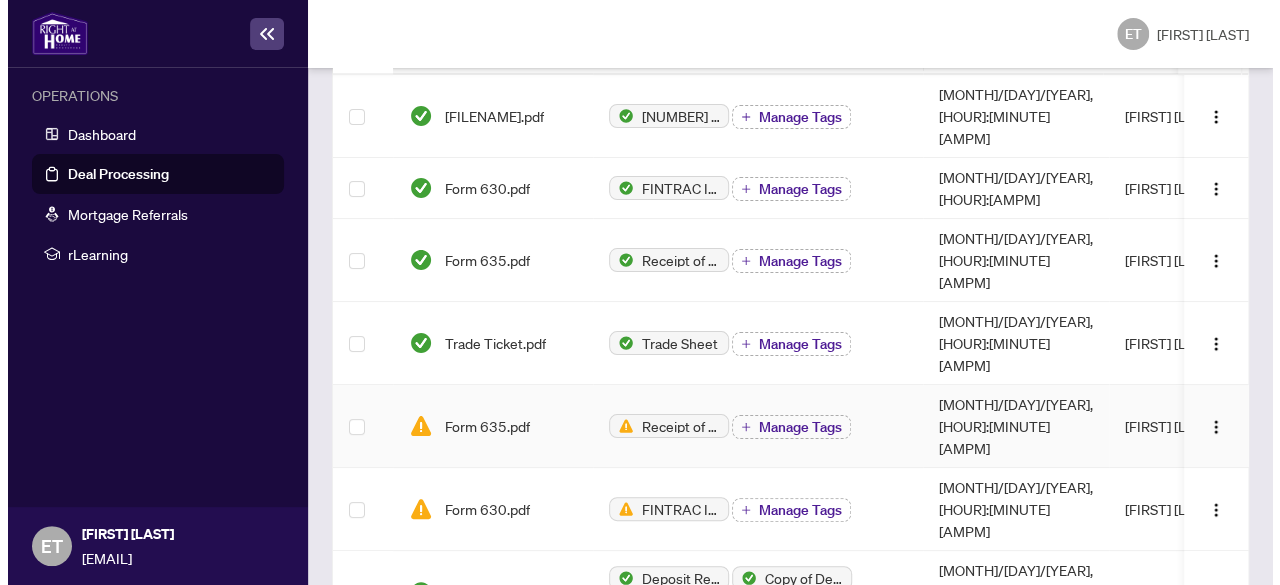 scroll, scrollTop: 0, scrollLeft: 0, axis: both 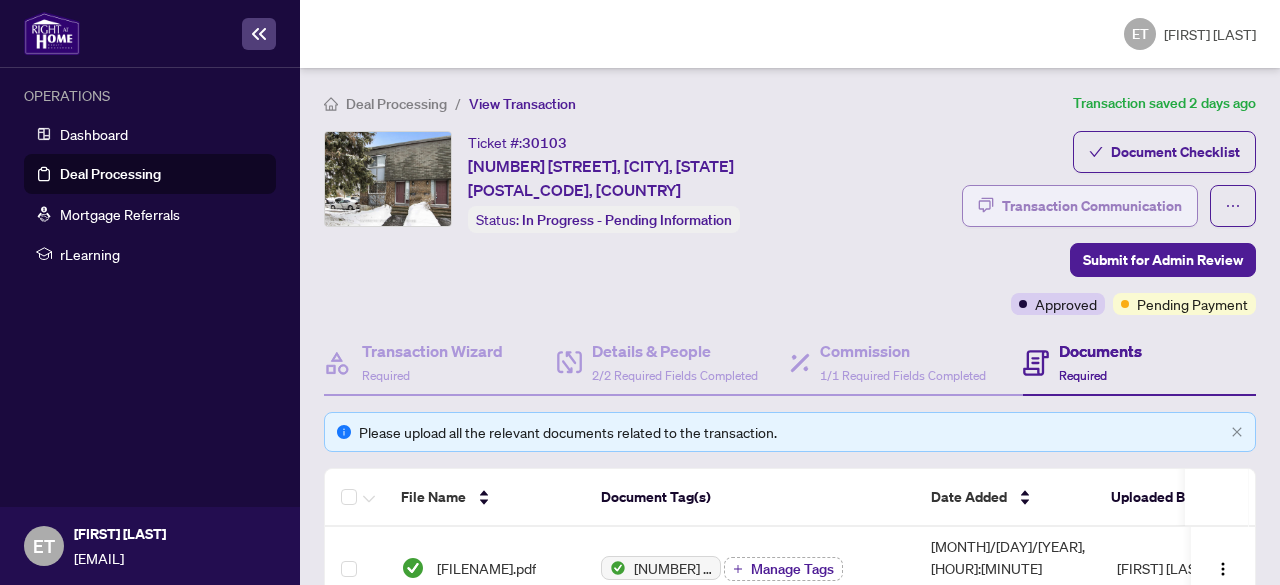 click on "Transaction Communication" at bounding box center (1092, 206) 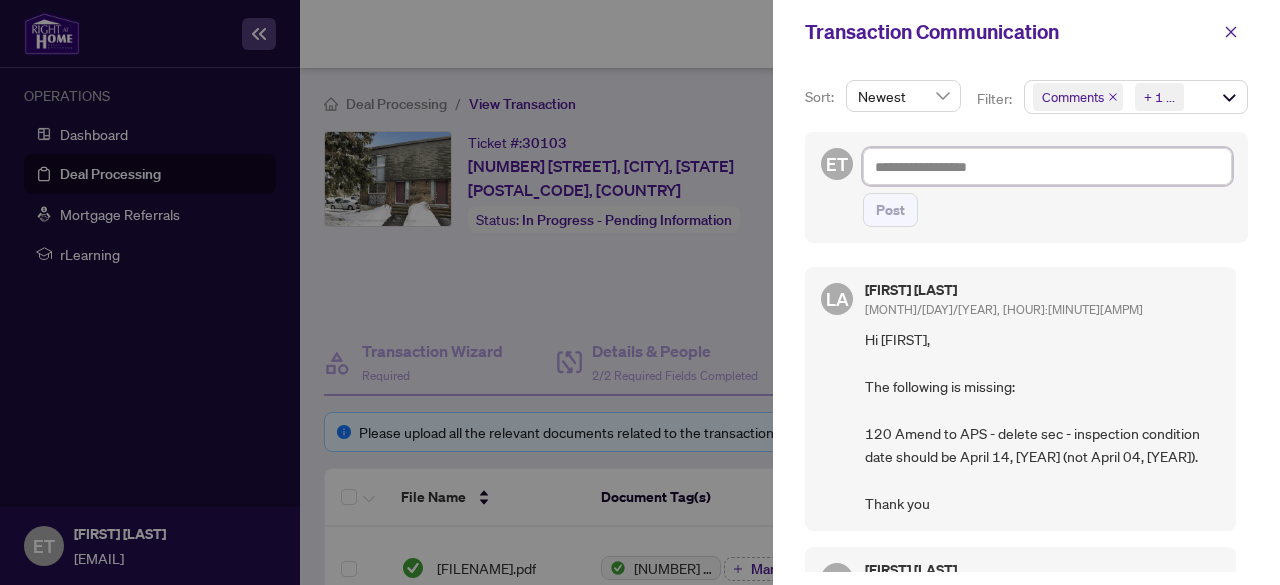 click at bounding box center (1047, 166) 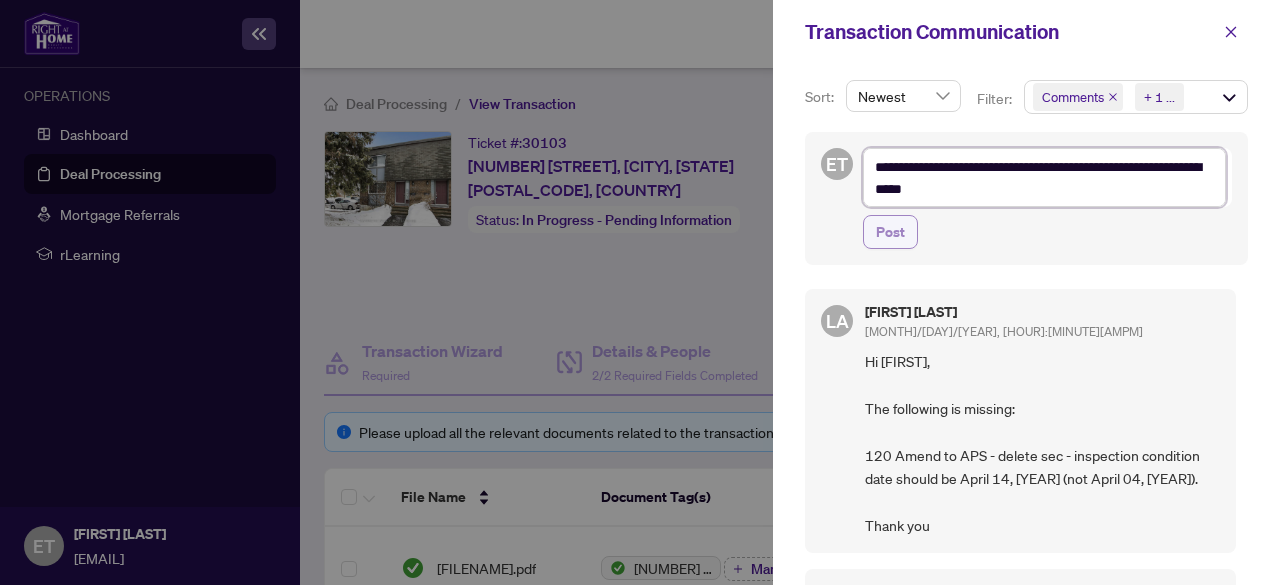 type on "**********" 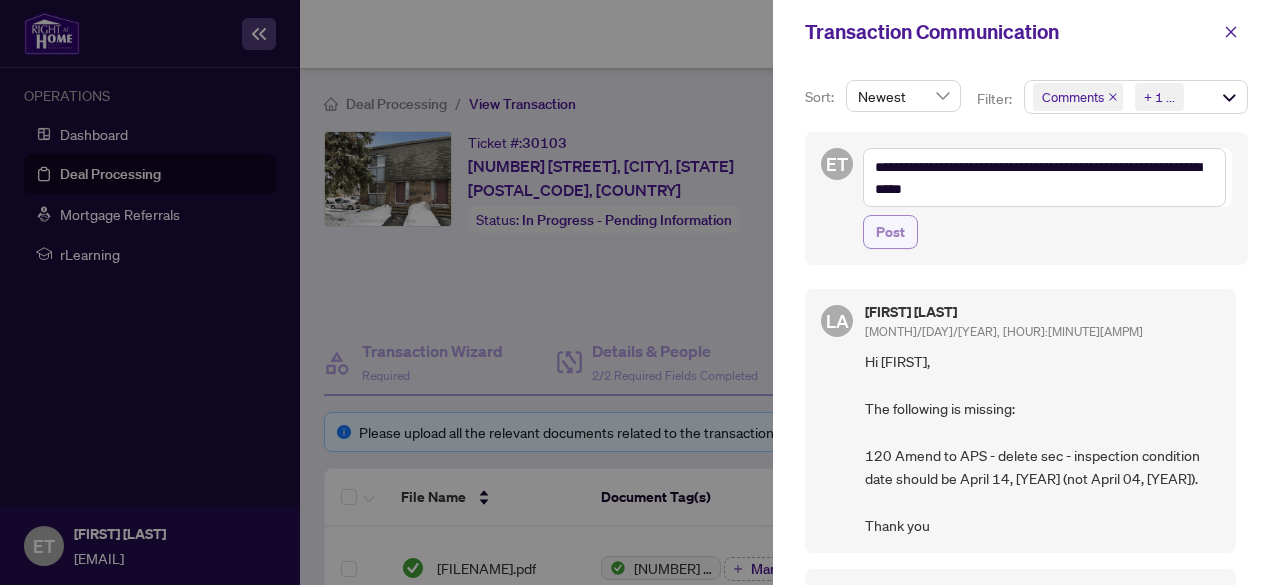 click on "Post" at bounding box center [890, 232] 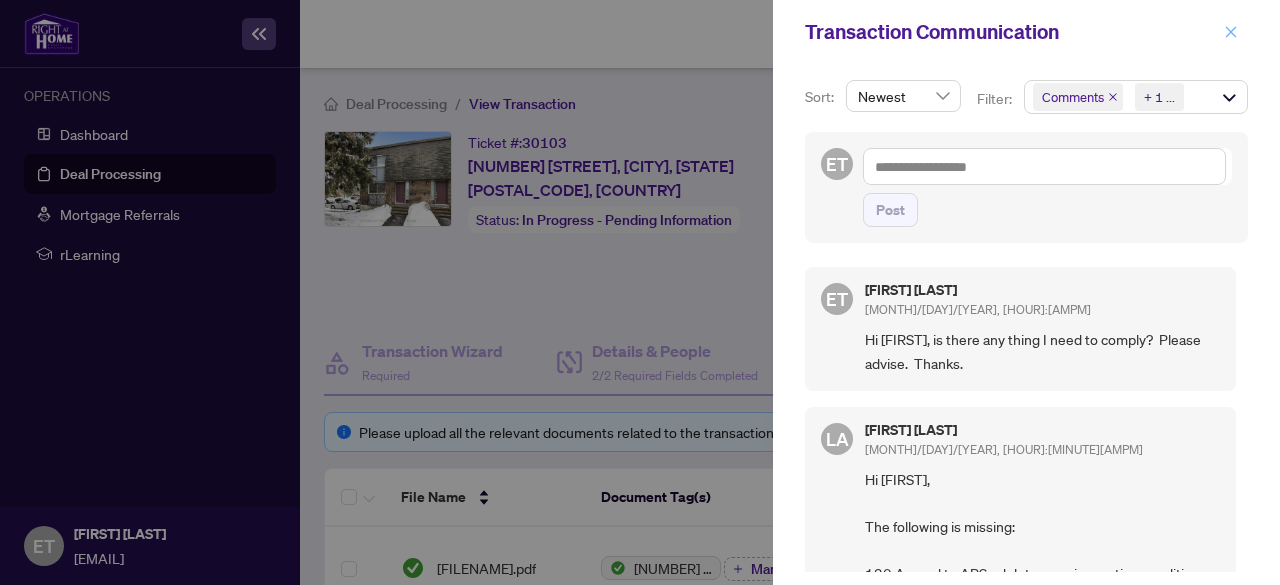 click at bounding box center (1231, 32) 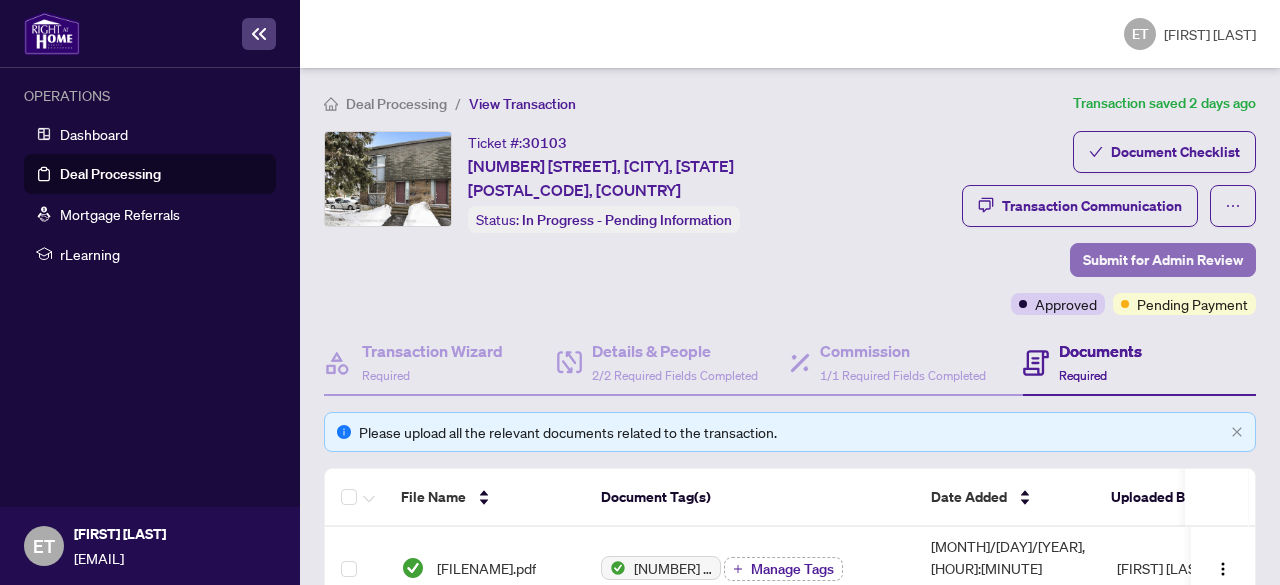 click on "Submit for Admin Review" at bounding box center (1163, 260) 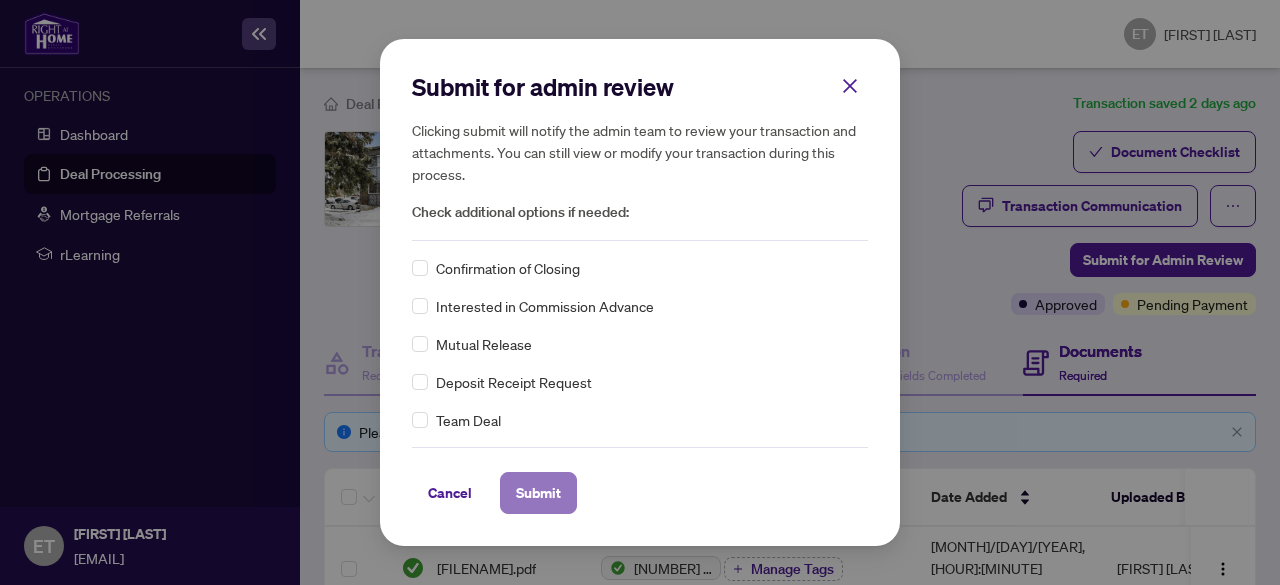 click on "Submit" at bounding box center [538, 493] 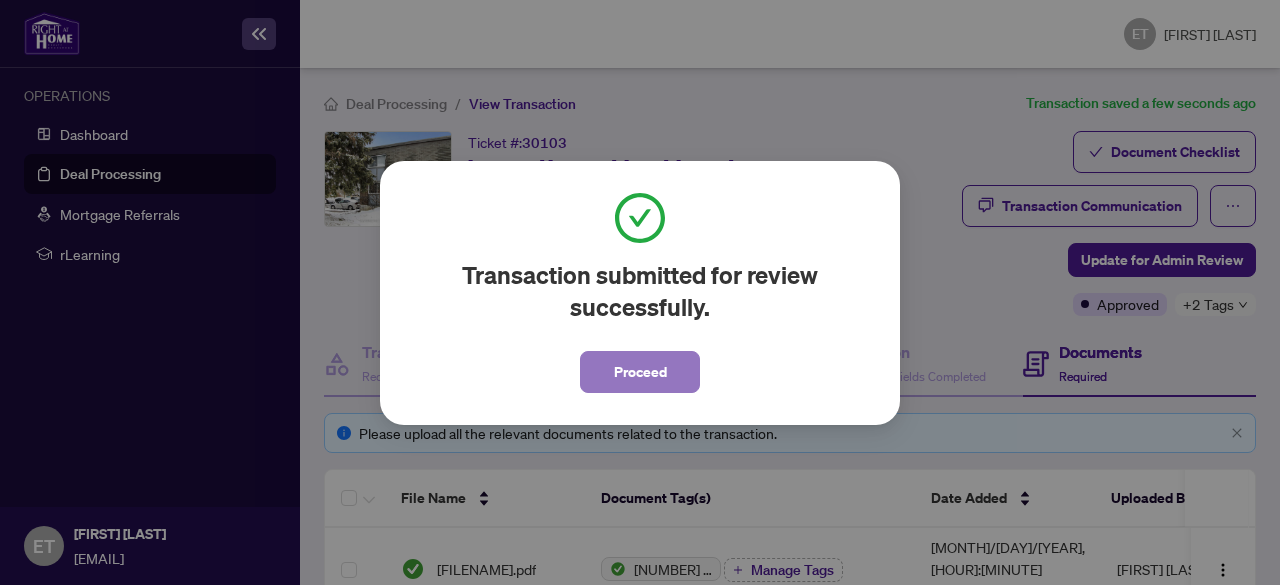 click on "Proceed" at bounding box center [640, 372] 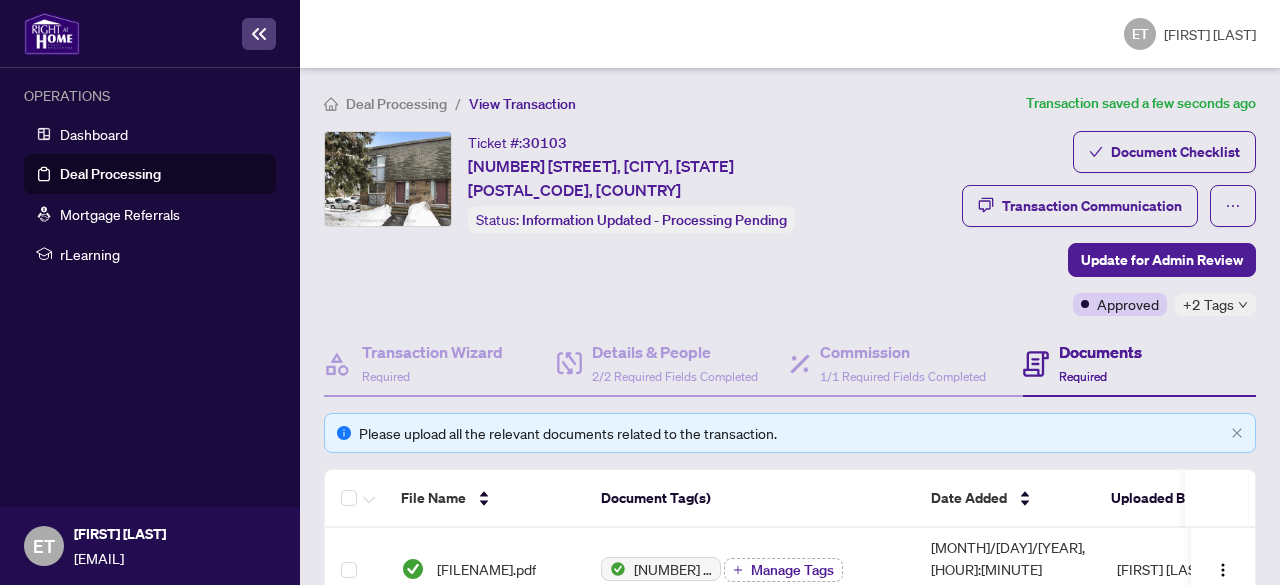 click on "Deal Processing" at bounding box center [110, 174] 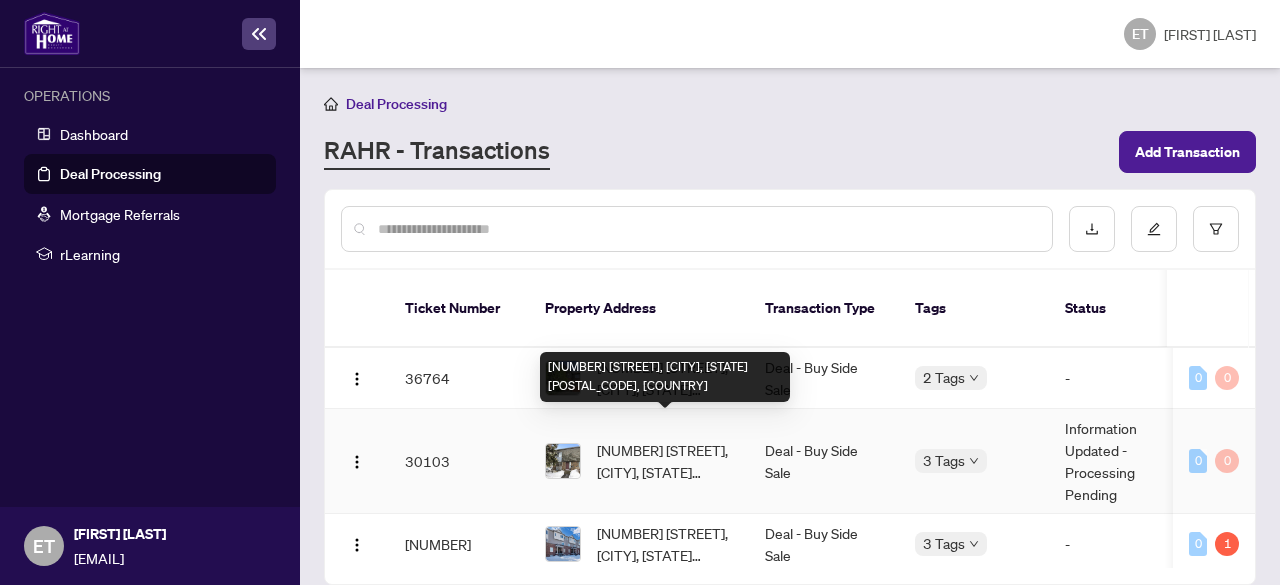 click on "[NUMBER] [STREET], [CITY], [STATE] [POSTAL_CODE], [COUNTRY]" at bounding box center (665, 461) 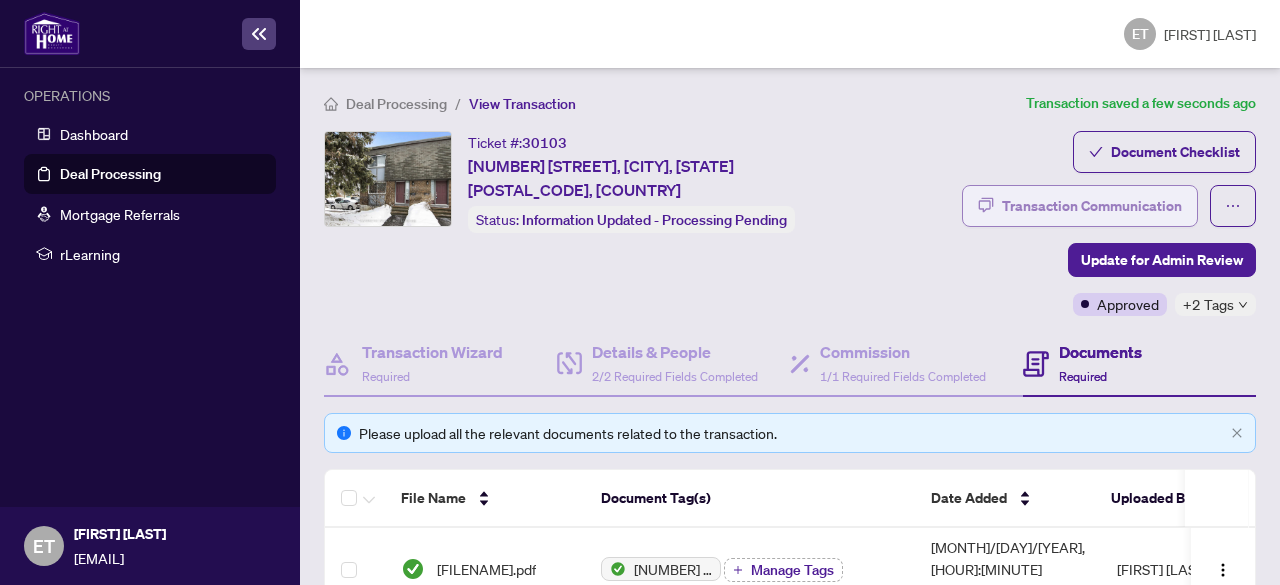 click on "Transaction Communication" at bounding box center [1092, 206] 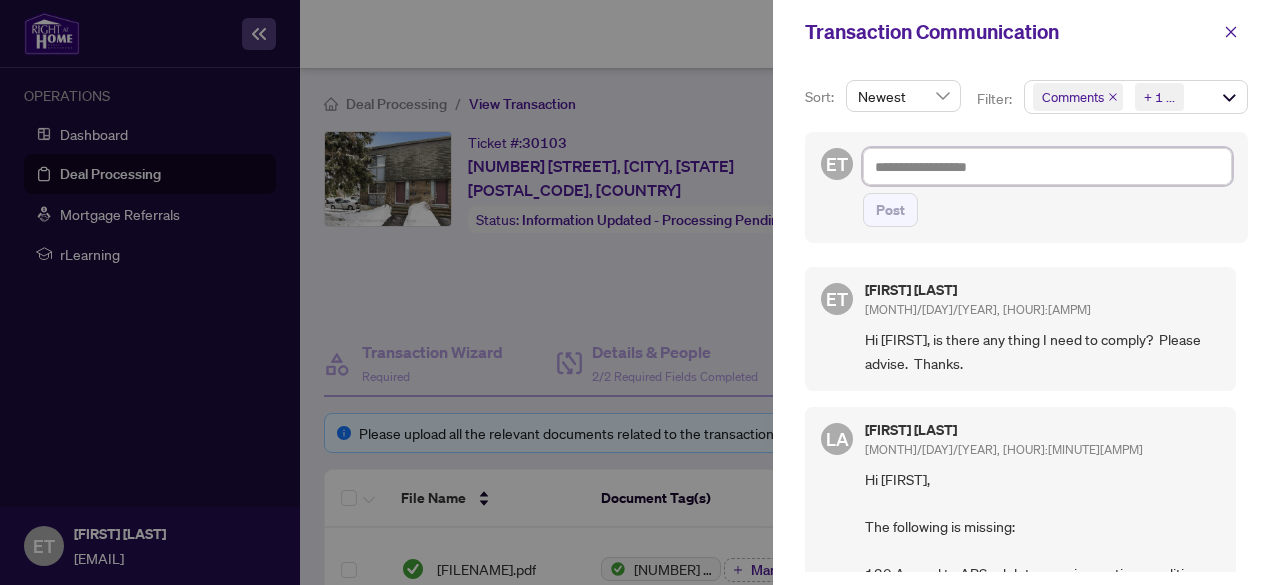 click at bounding box center (1047, 166) 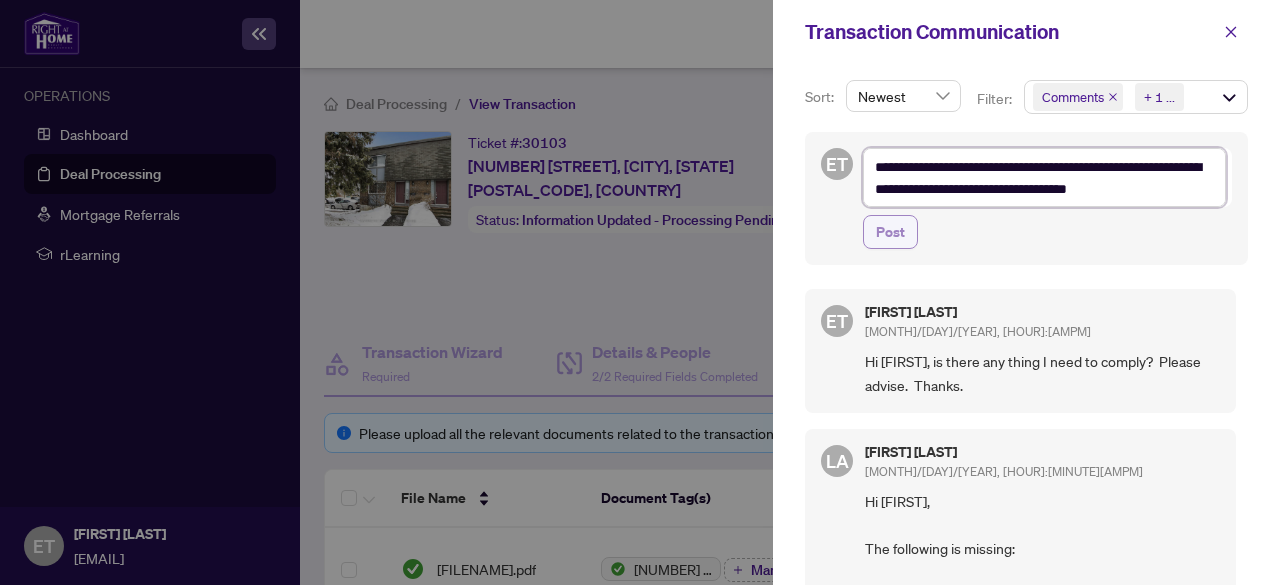 type on "**********" 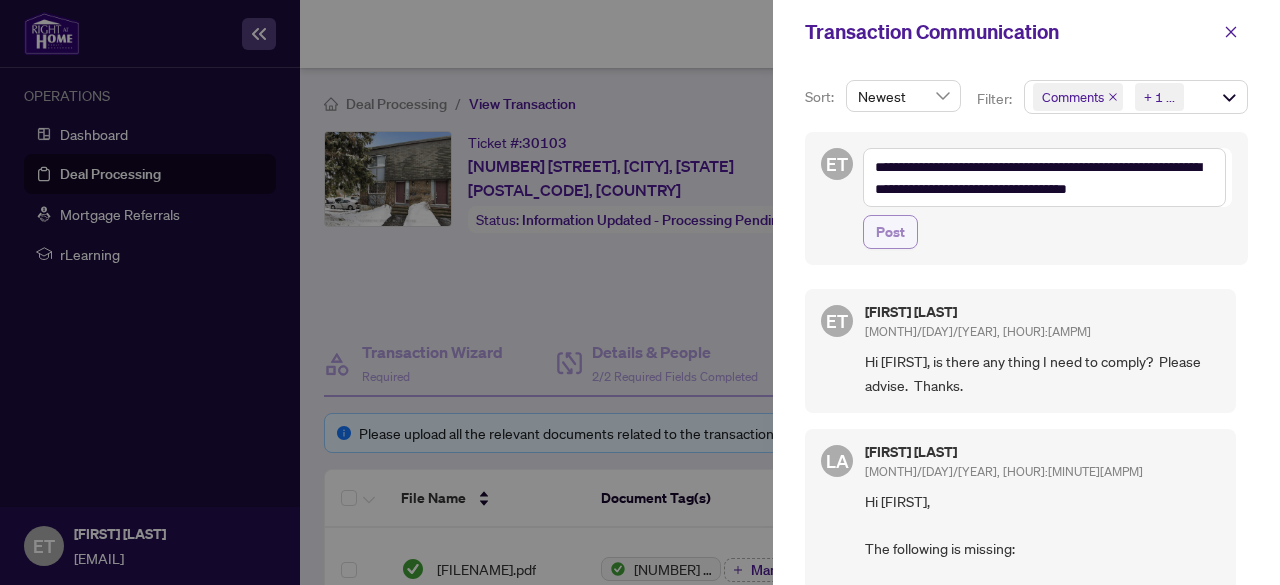 click on "Post" at bounding box center (890, 232) 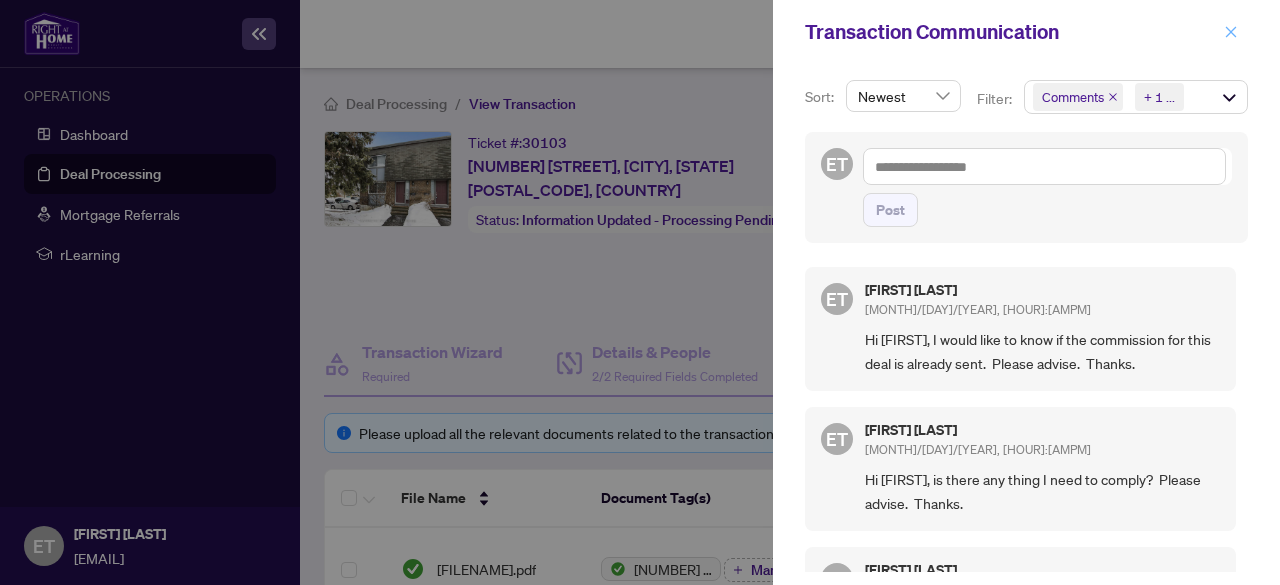 click at bounding box center [1231, 31] 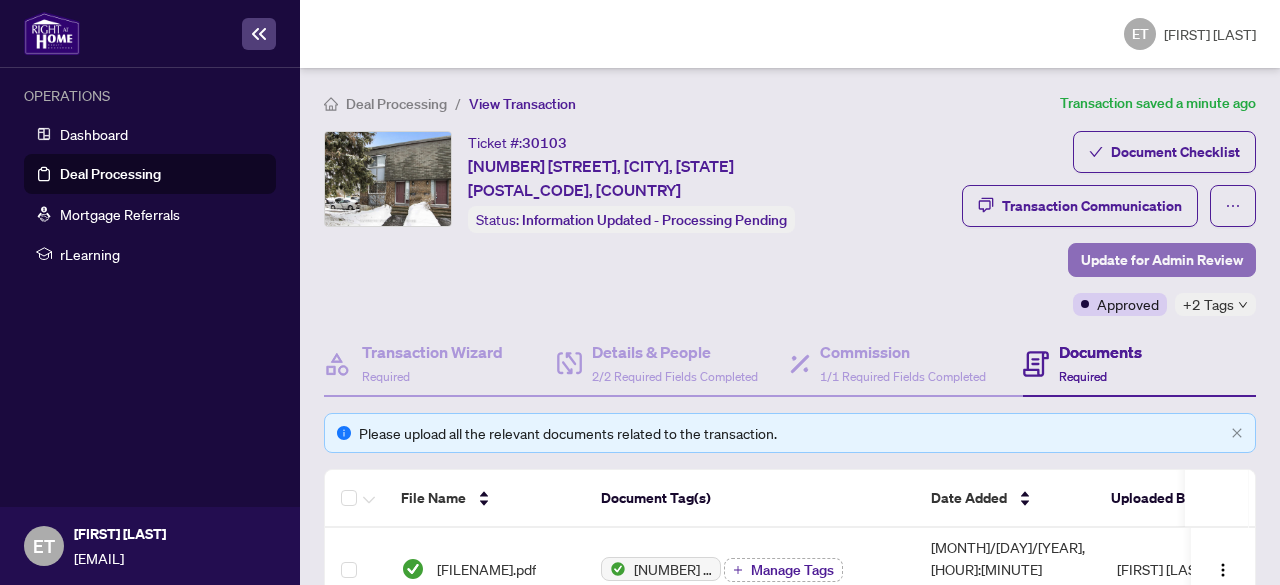 click on "Update for Admin Review" at bounding box center (1162, 260) 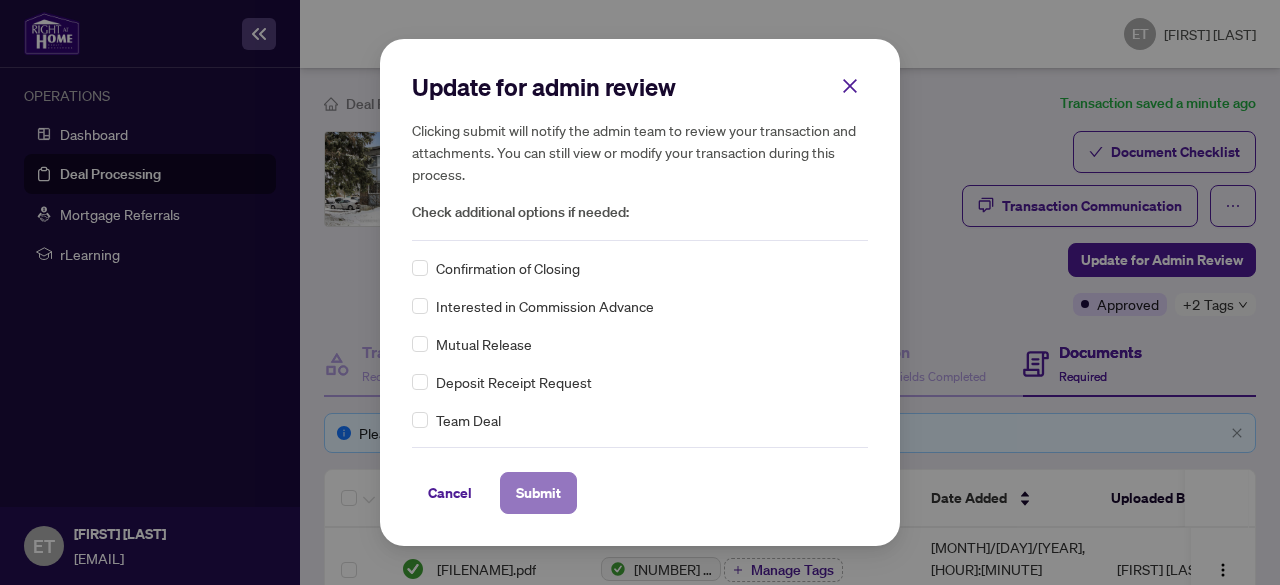 click on "Submit" at bounding box center [538, 493] 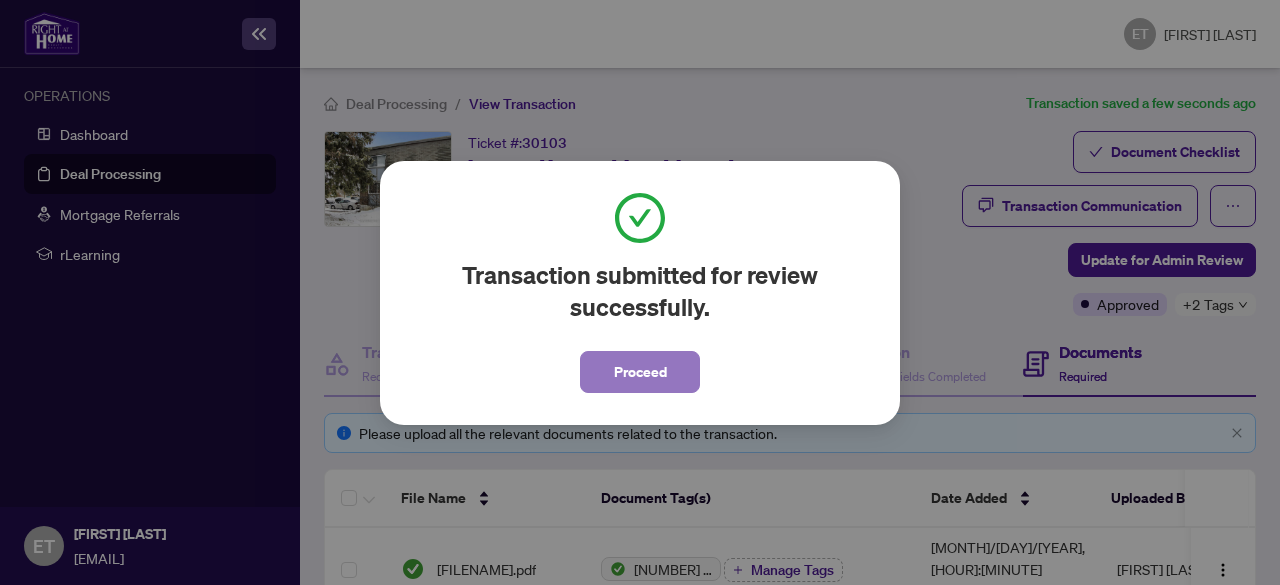 click on "Proceed" at bounding box center (640, 372) 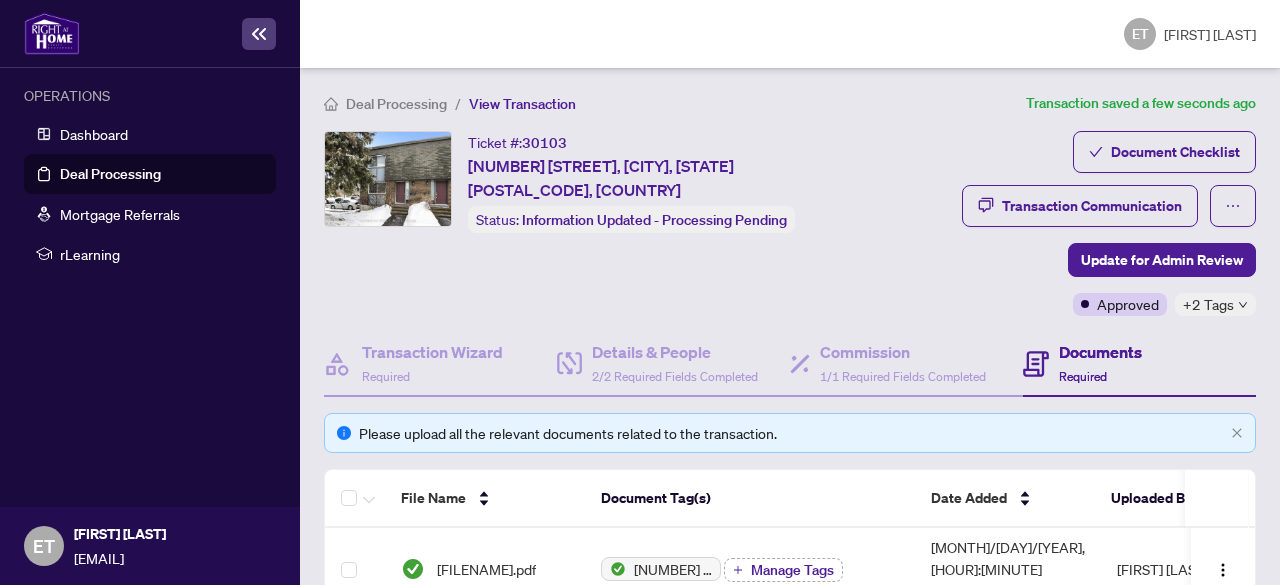 click on "Deal Processing" at bounding box center (110, 174) 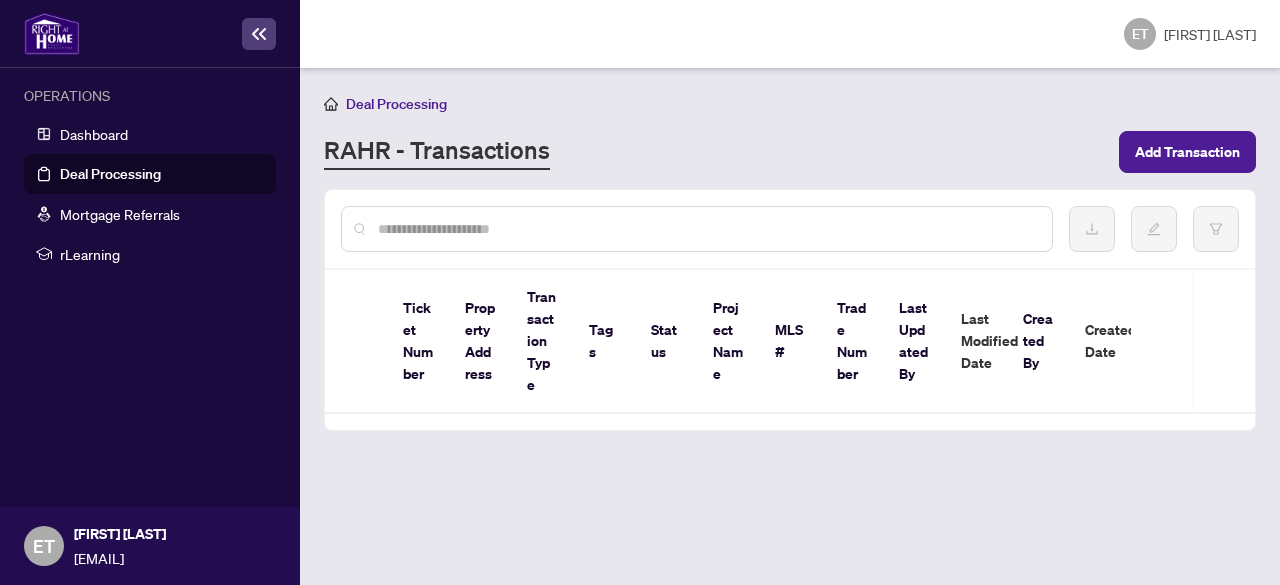 click on "Deal Processing" at bounding box center [110, 174] 